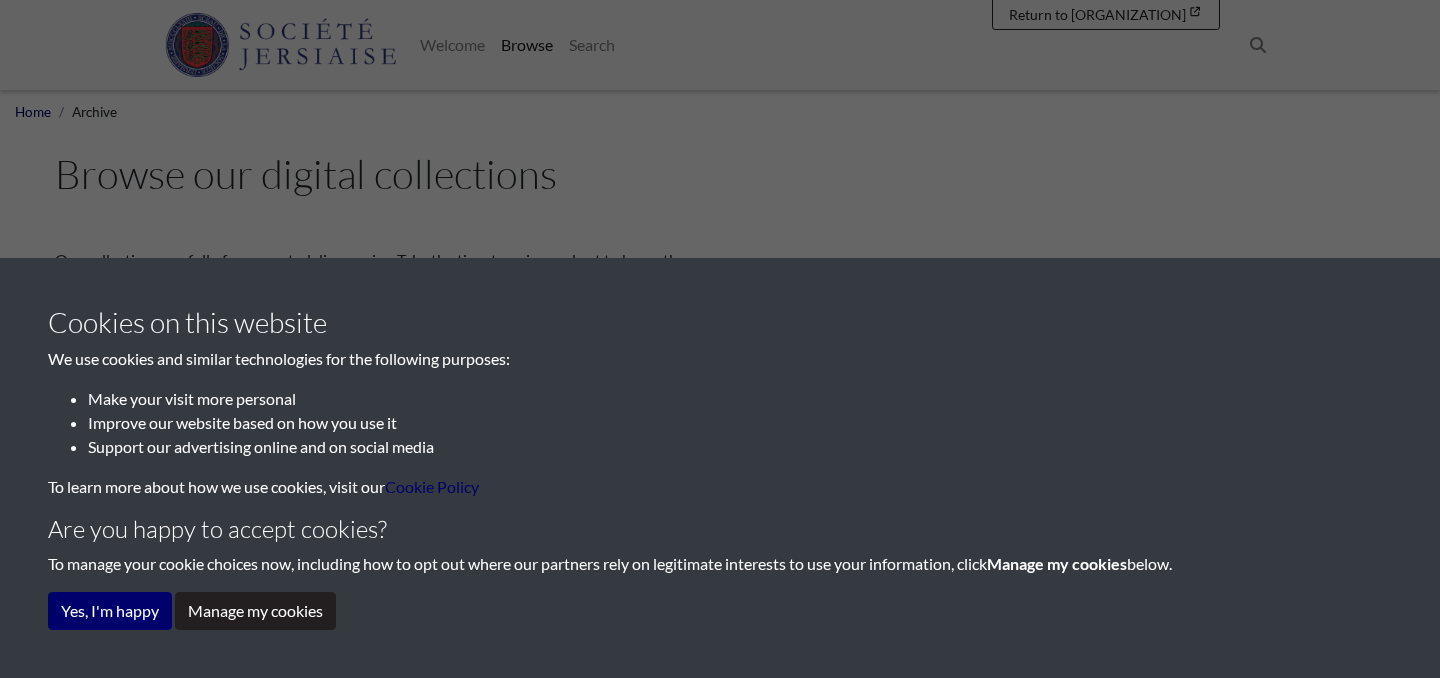 scroll, scrollTop: 0, scrollLeft: 0, axis: both 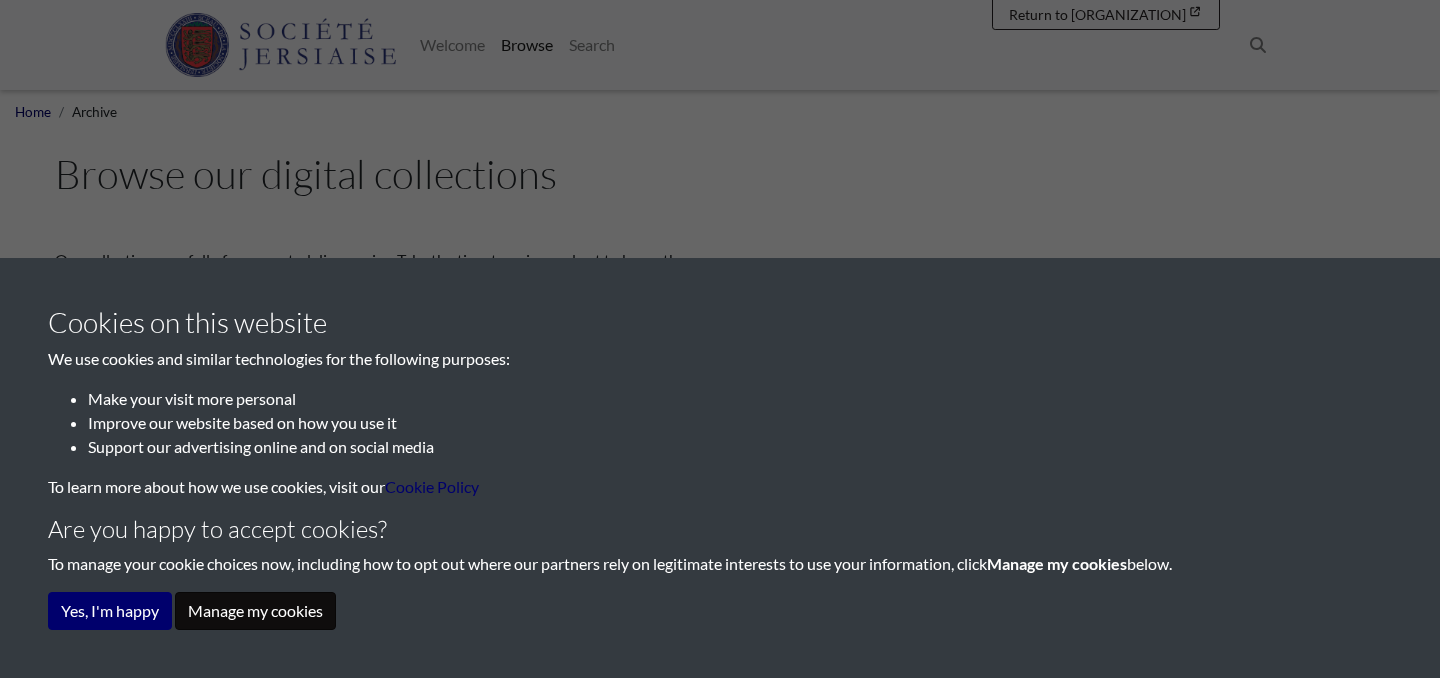 click on "Manage my cookies" at bounding box center [255, 611] 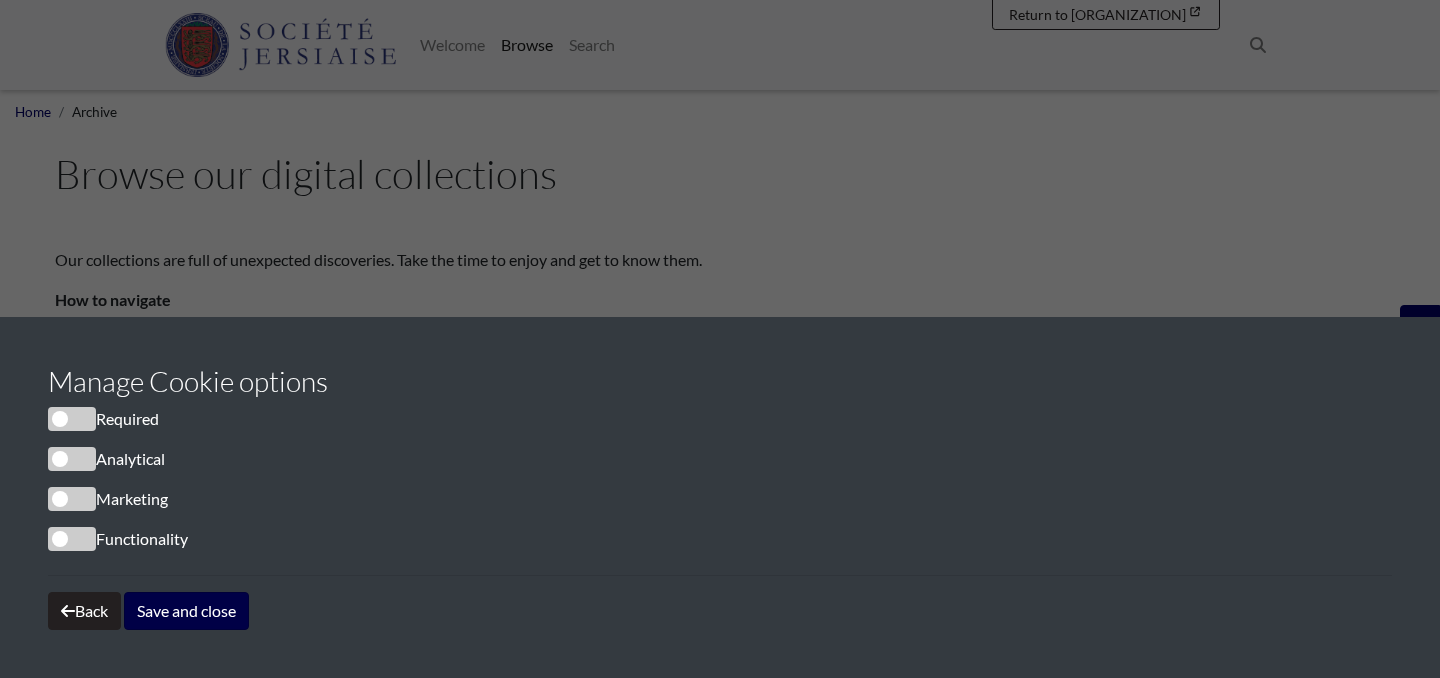 click on "Save and close" at bounding box center [186, 611] 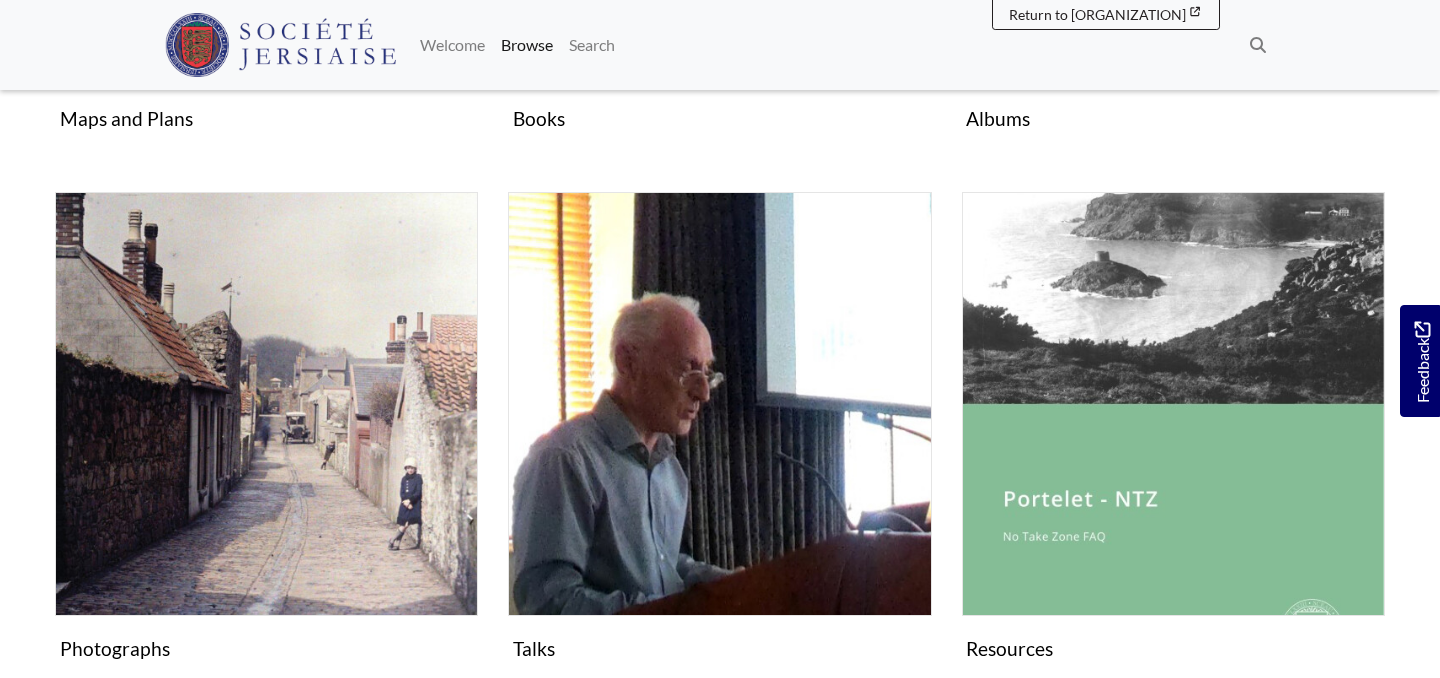 scroll, scrollTop: 1323, scrollLeft: 0, axis: vertical 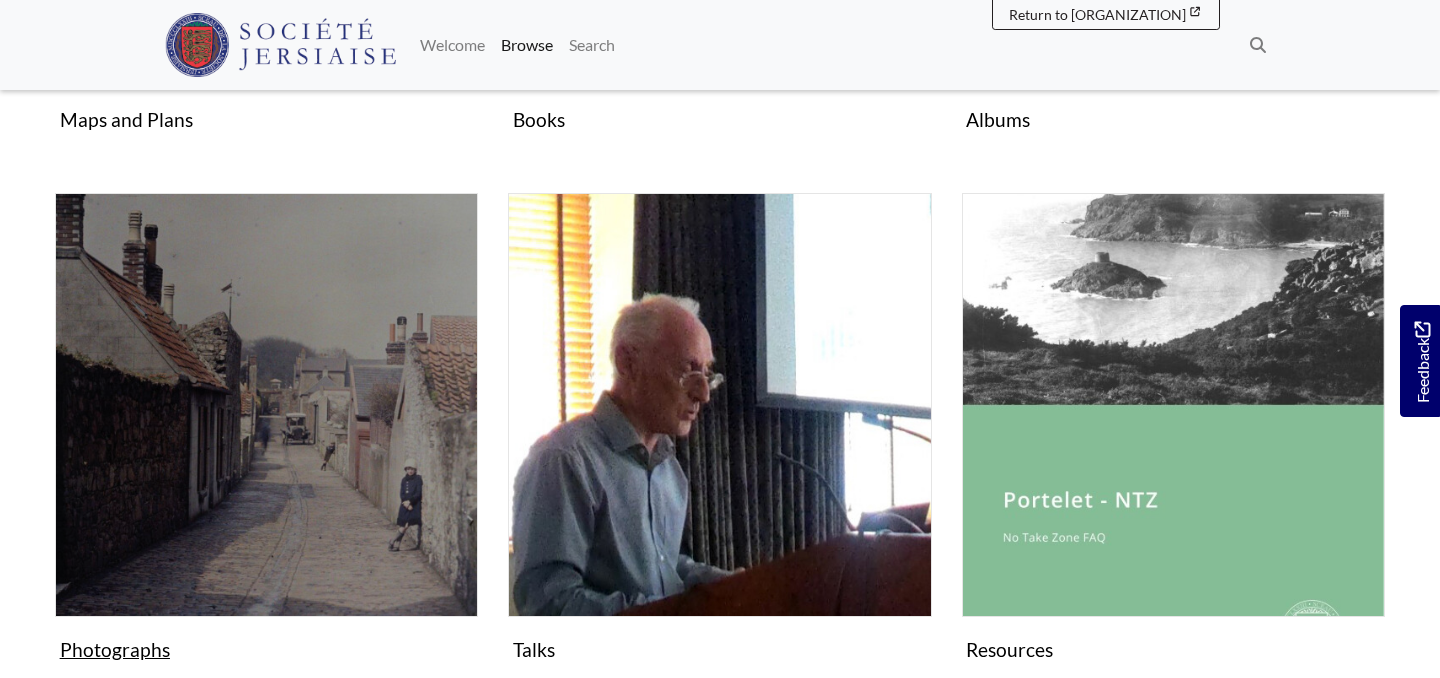 click at bounding box center [266, 404] 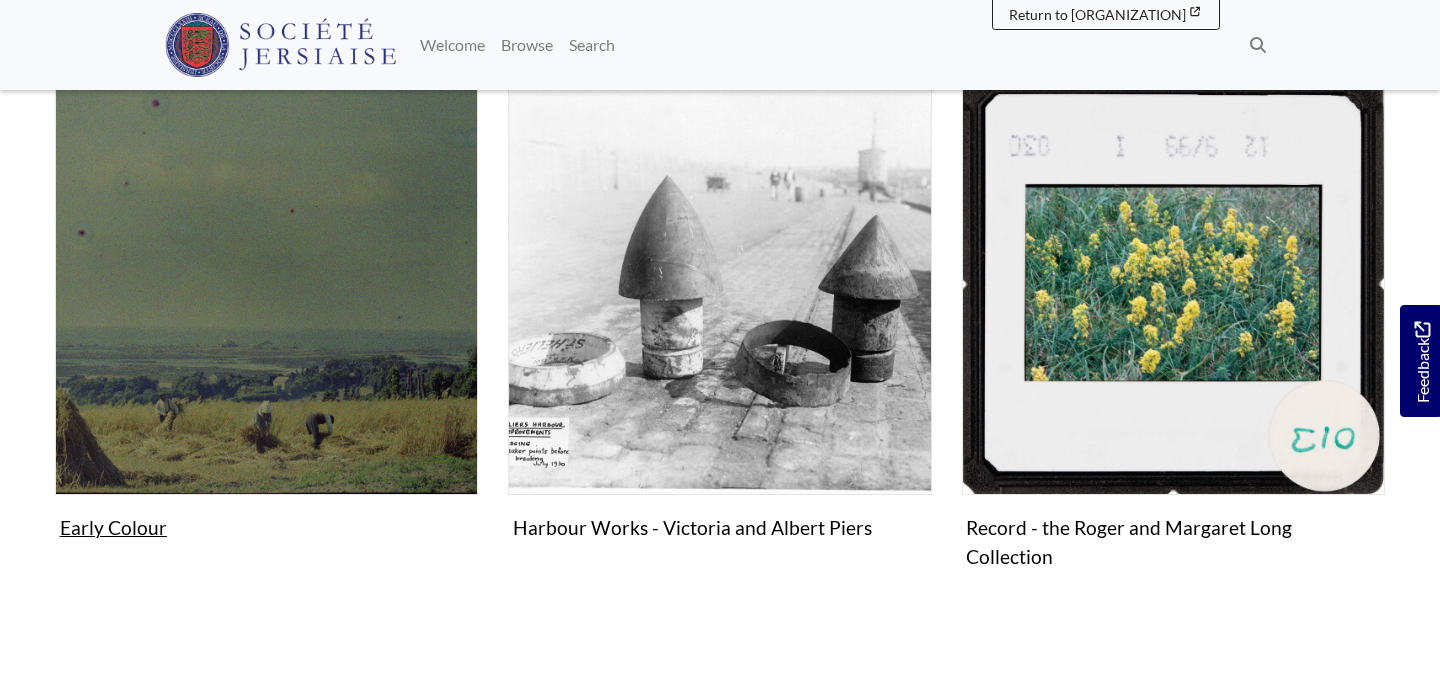 scroll, scrollTop: 540, scrollLeft: 0, axis: vertical 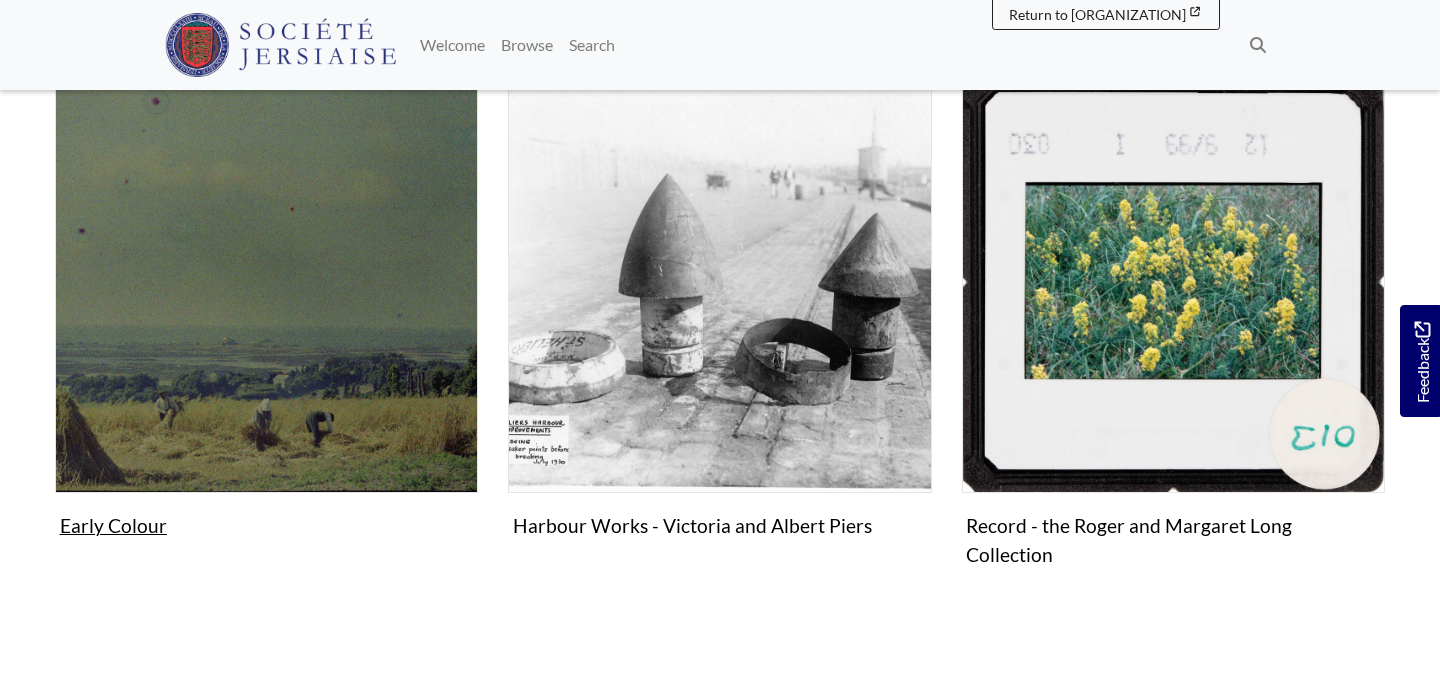 click at bounding box center [266, 281] 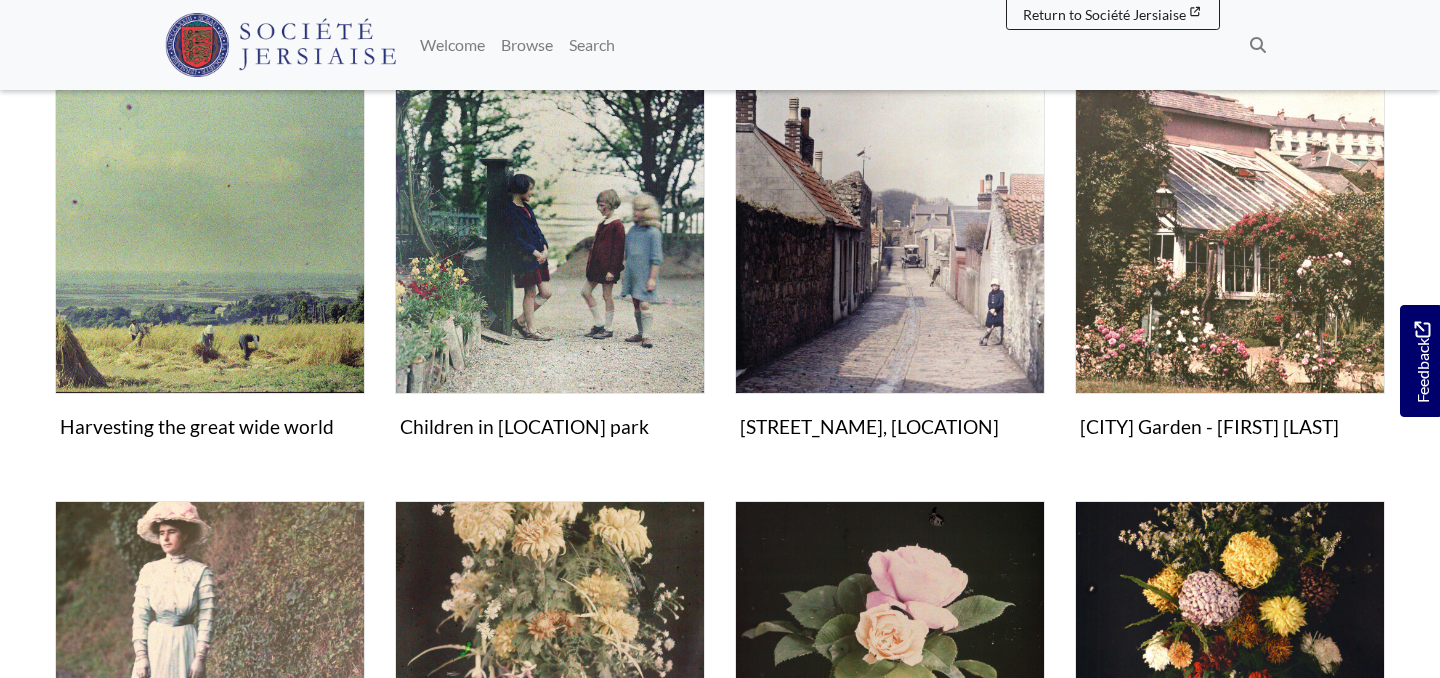 scroll, scrollTop: 400, scrollLeft: 0, axis: vertical 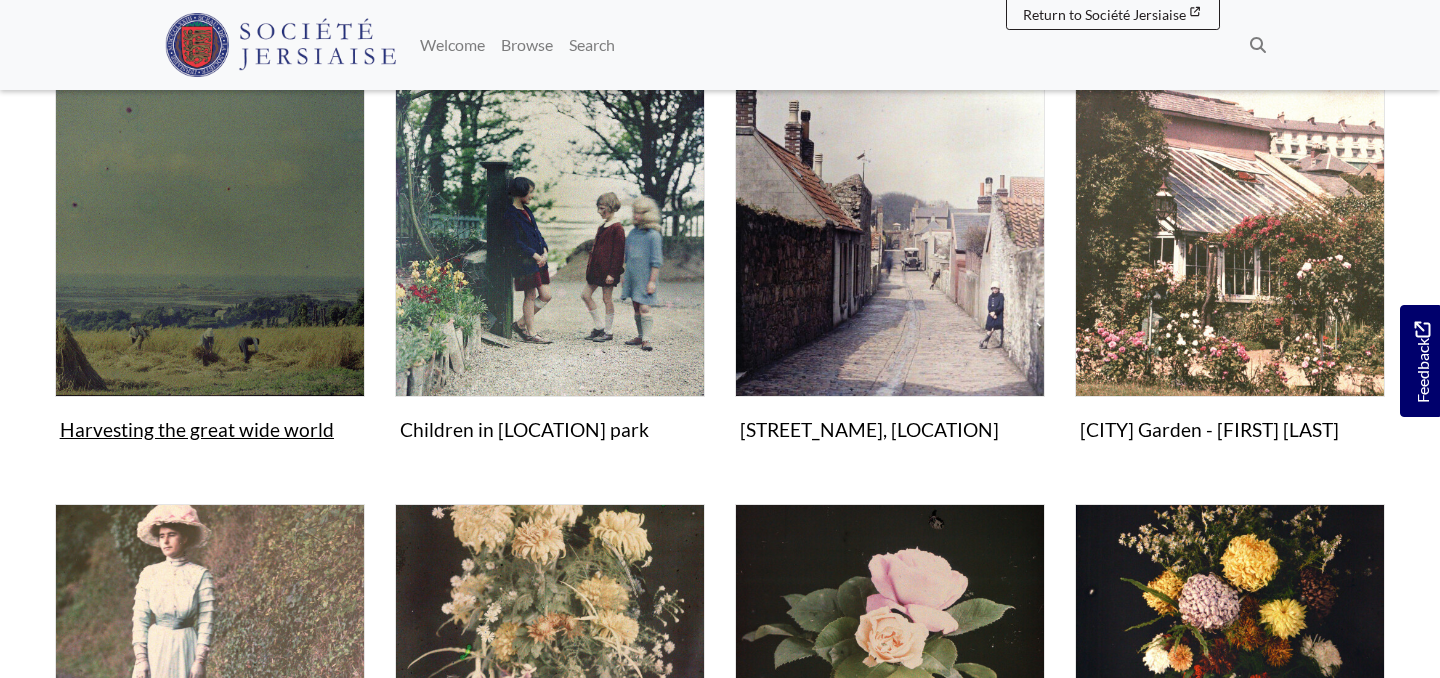 click at bounding box center (210, 242) 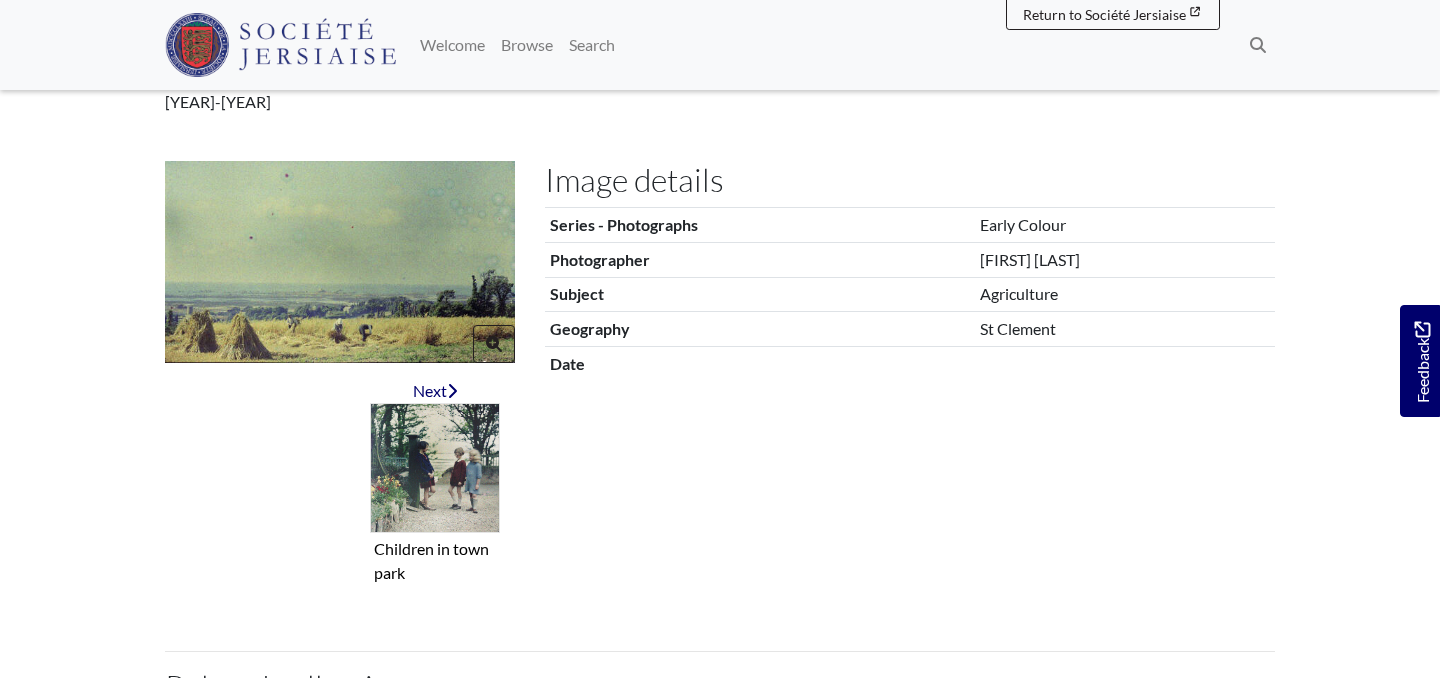scroll, scrollTop: 181, scrollLeft: 0, axis: vertical 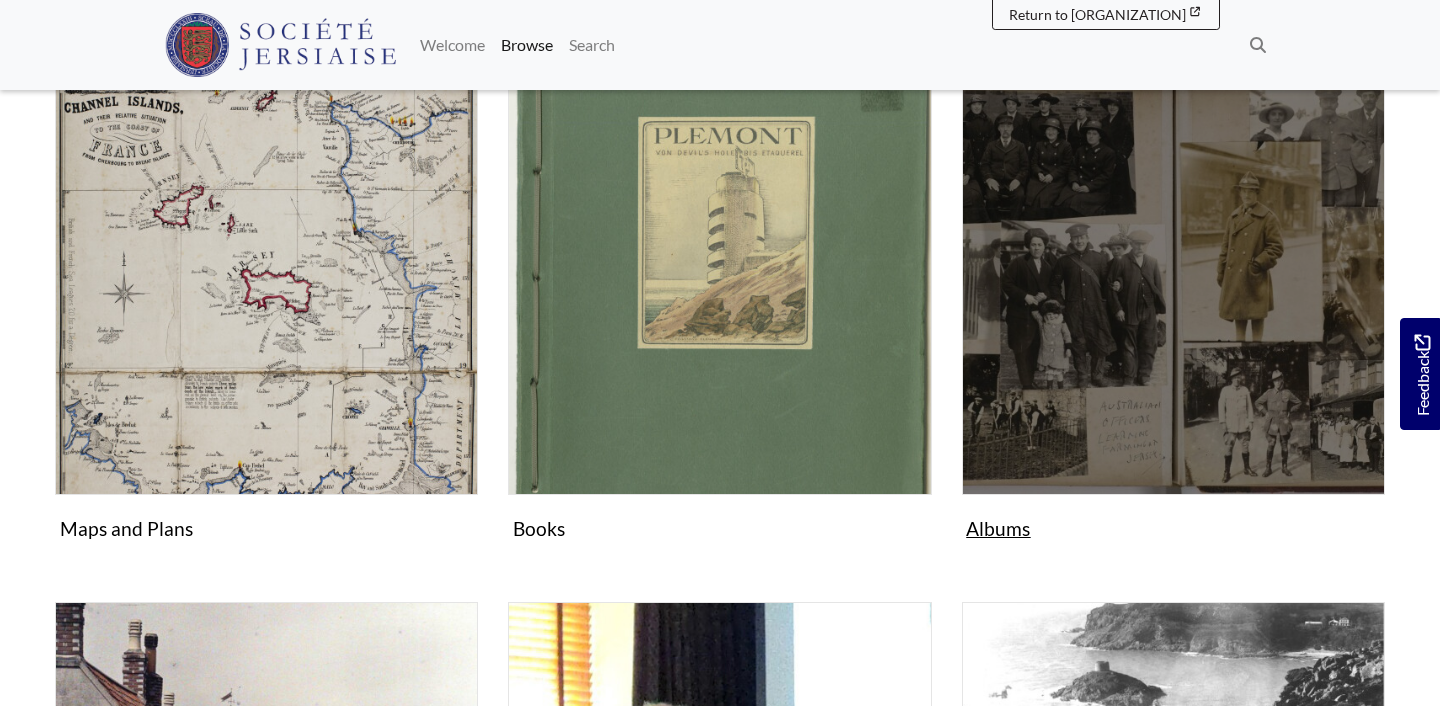 click at bounding box center (1173, 283) 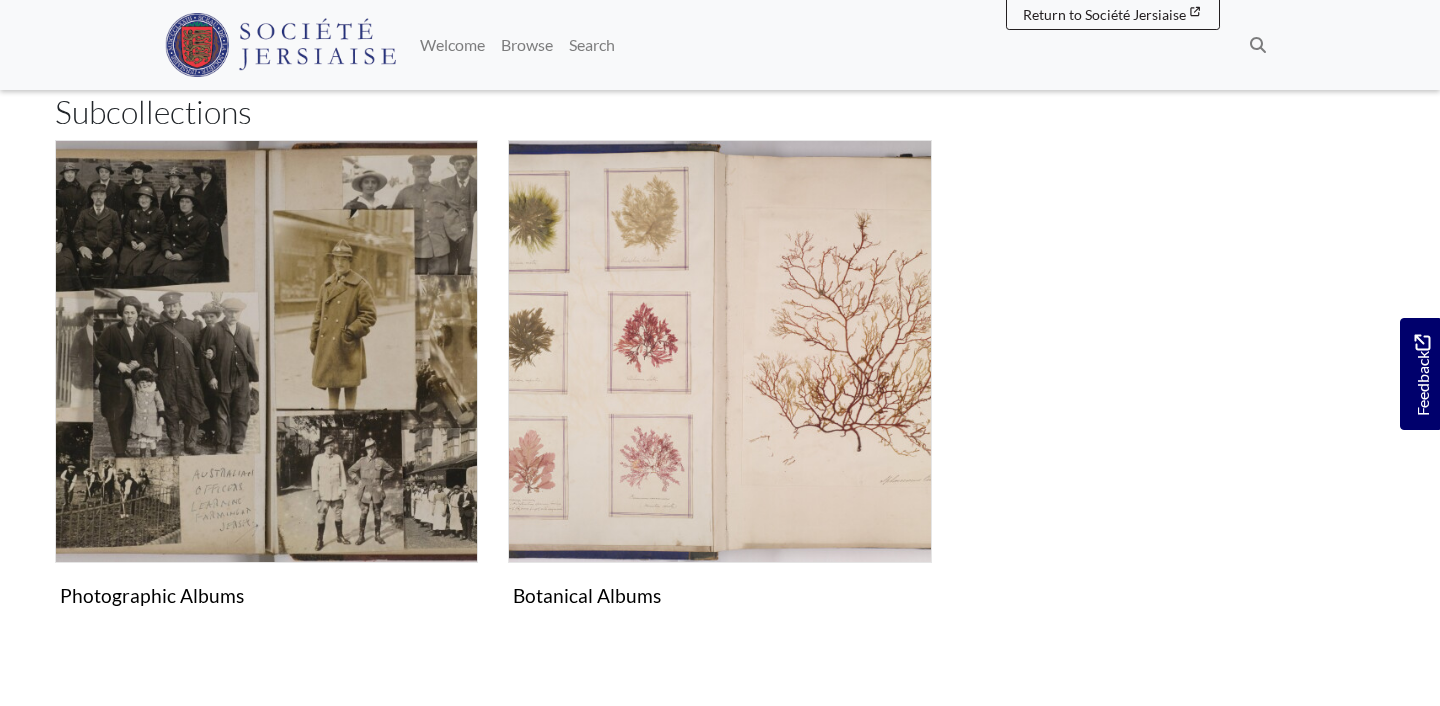 scroll, scrollTop: 477, scrollLeft: 0, axis: vertical 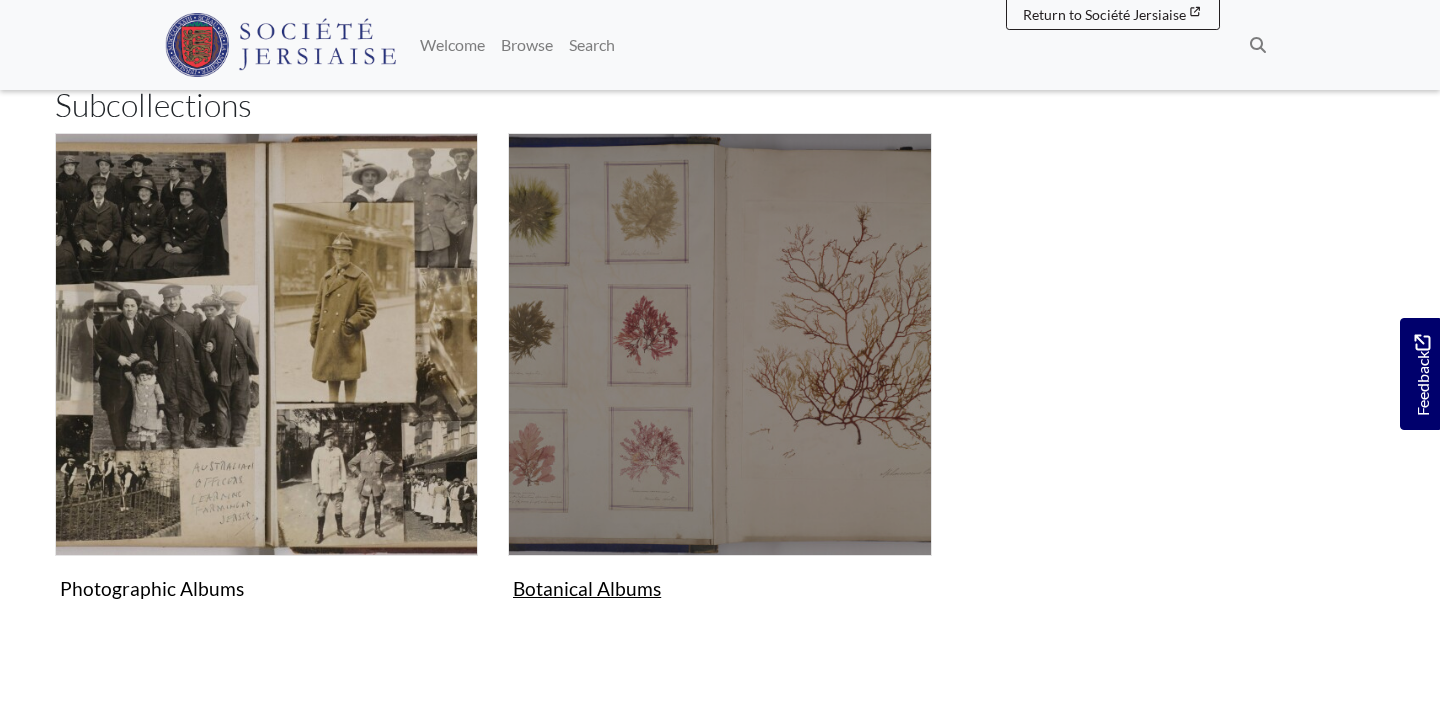 click at bounding box center [719, 344] 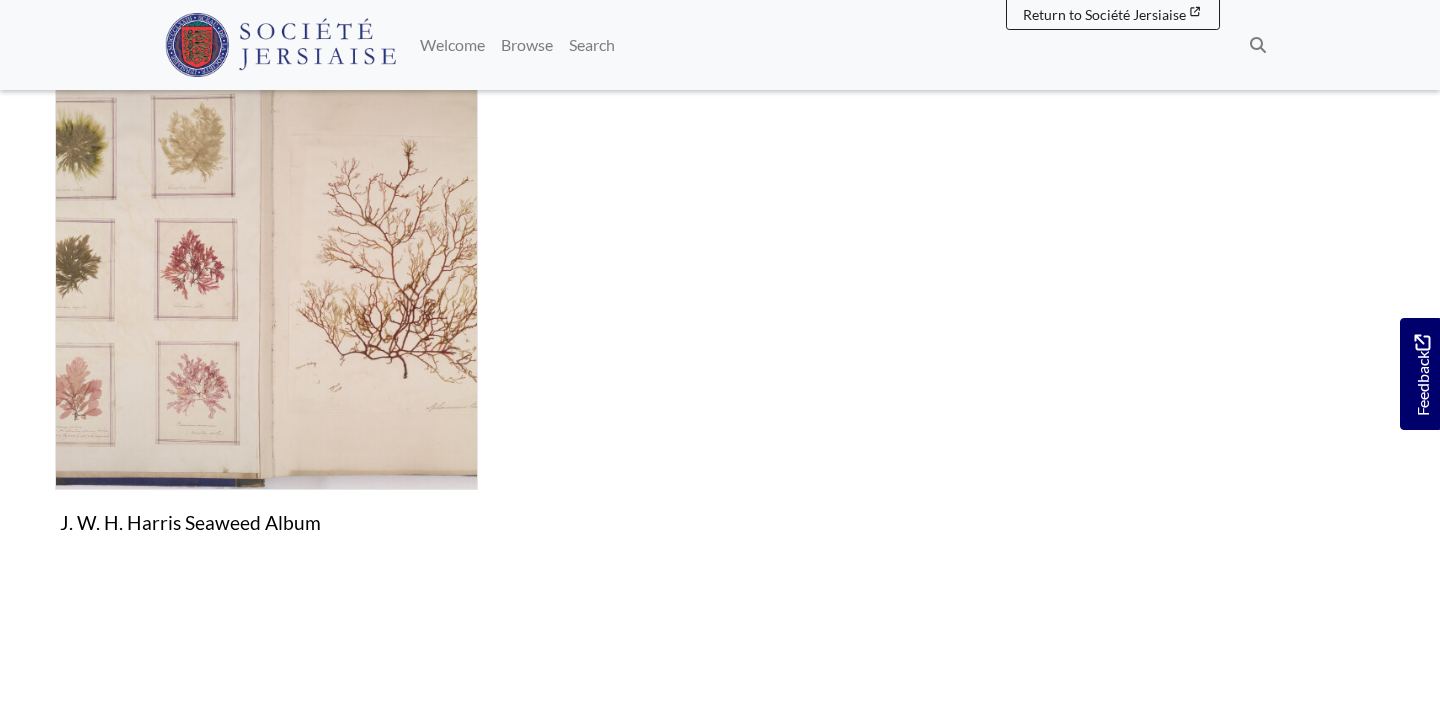 scroll, scrollTop: 328, scrollLeft: 0, axis: vertical 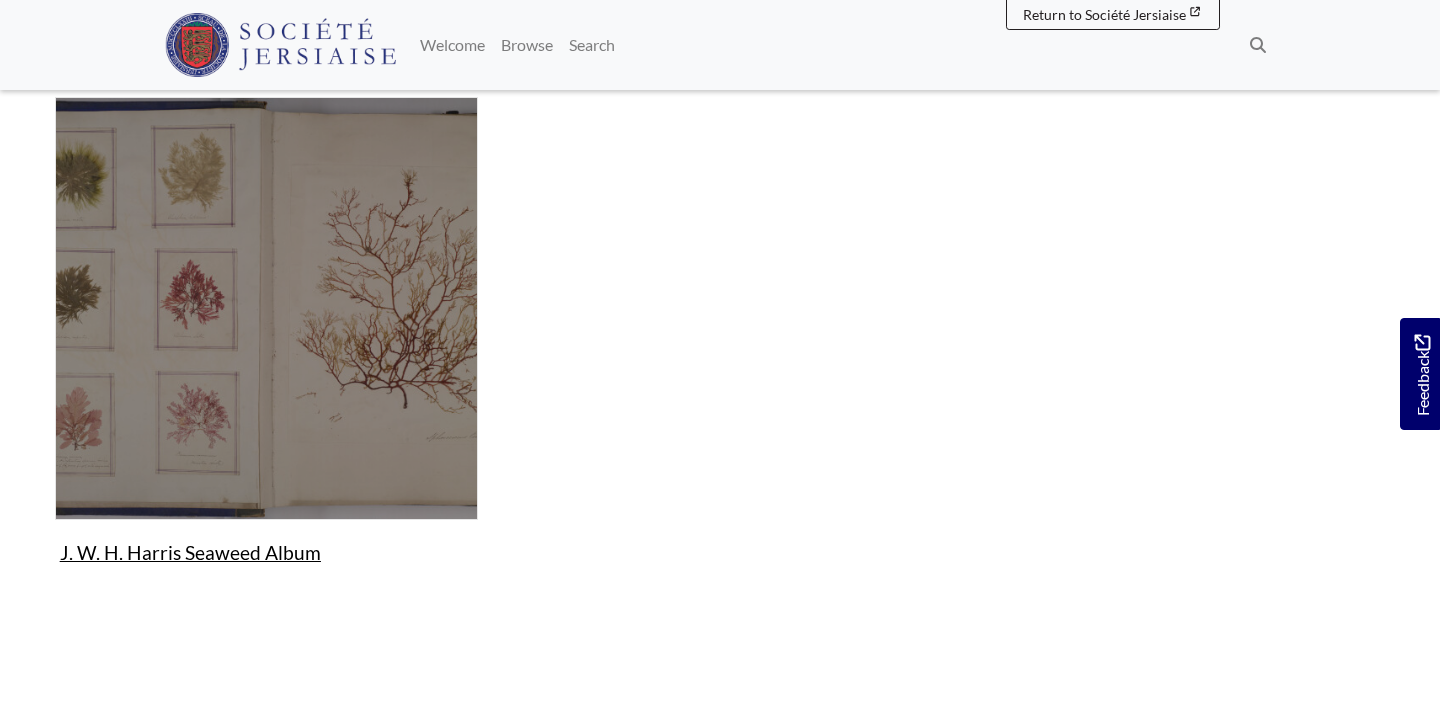 click on "J. W. H. Harris Seaweed Album
Collection" at bounding box center (266, 335) 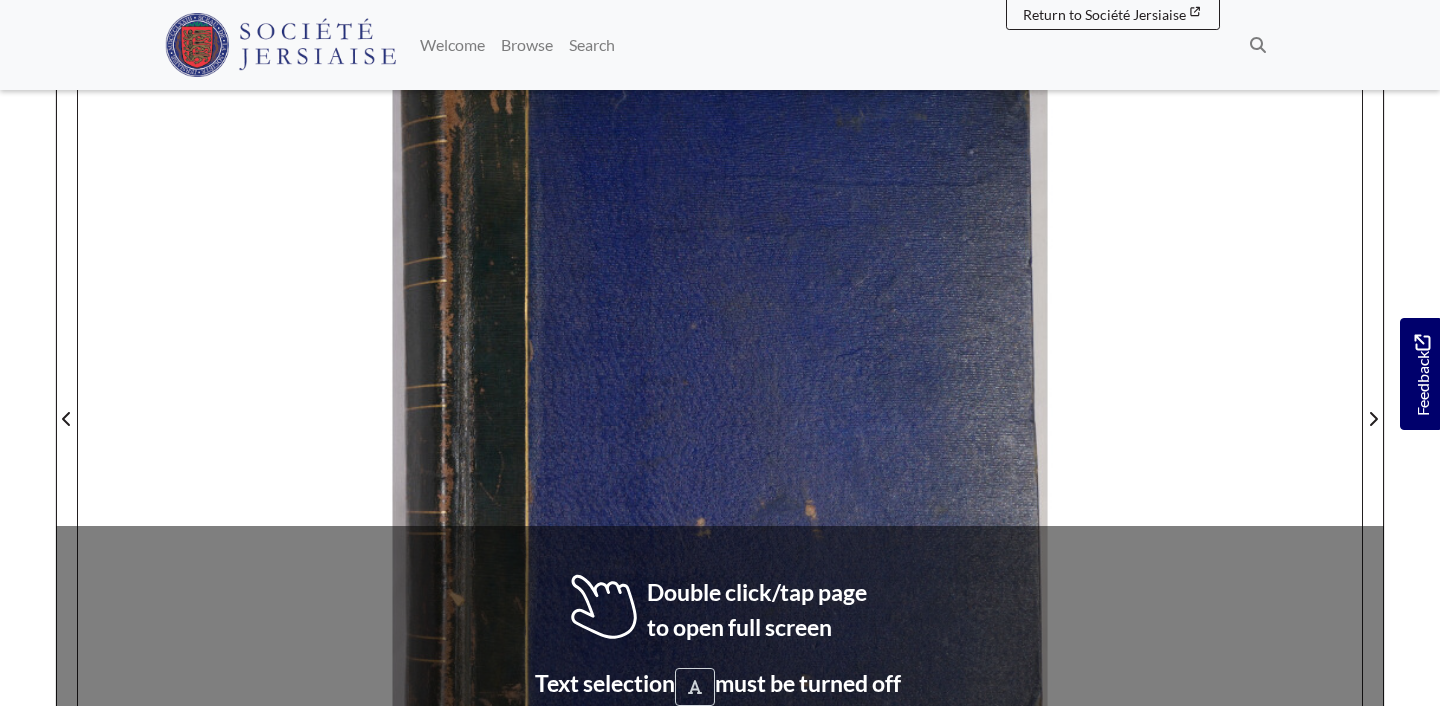 scroll, scrollTop: 460, scrollLeft: 0, axis: vertical 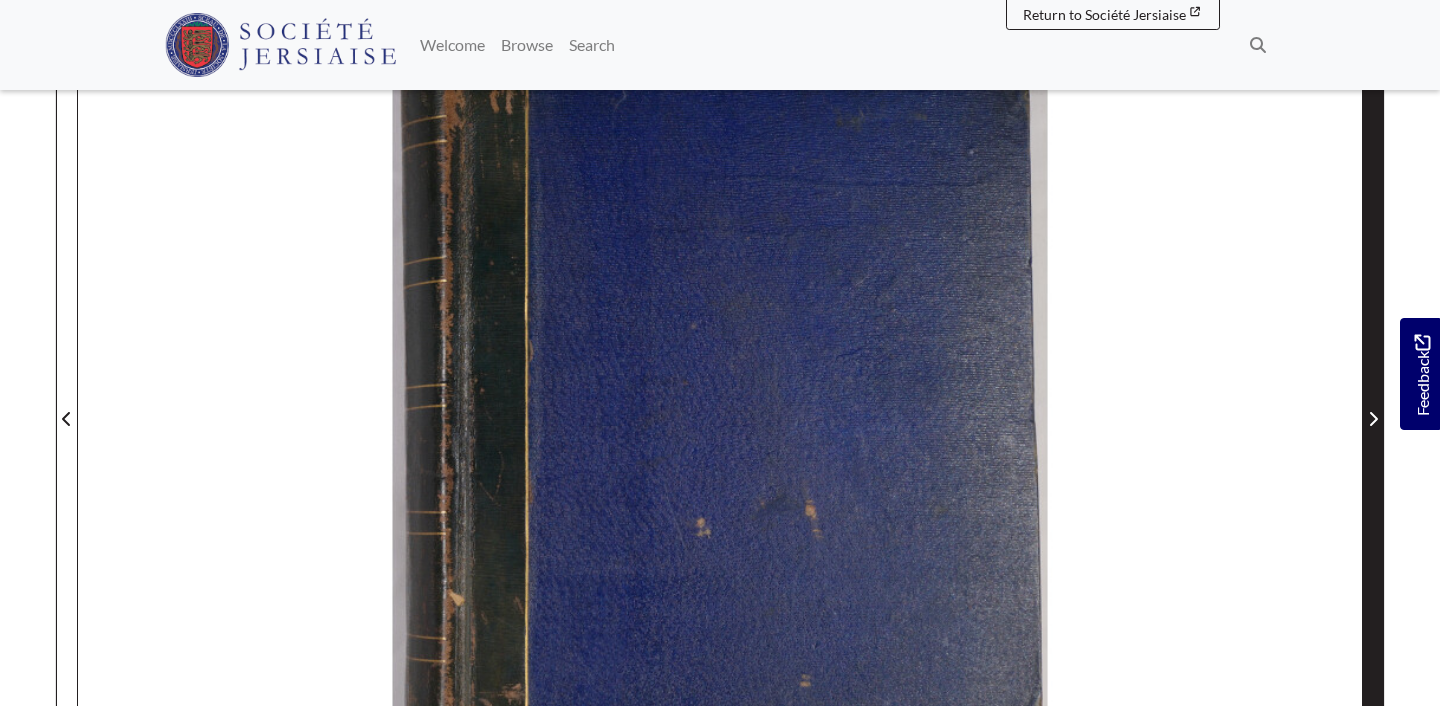 click at bounding box center [1373, 419] 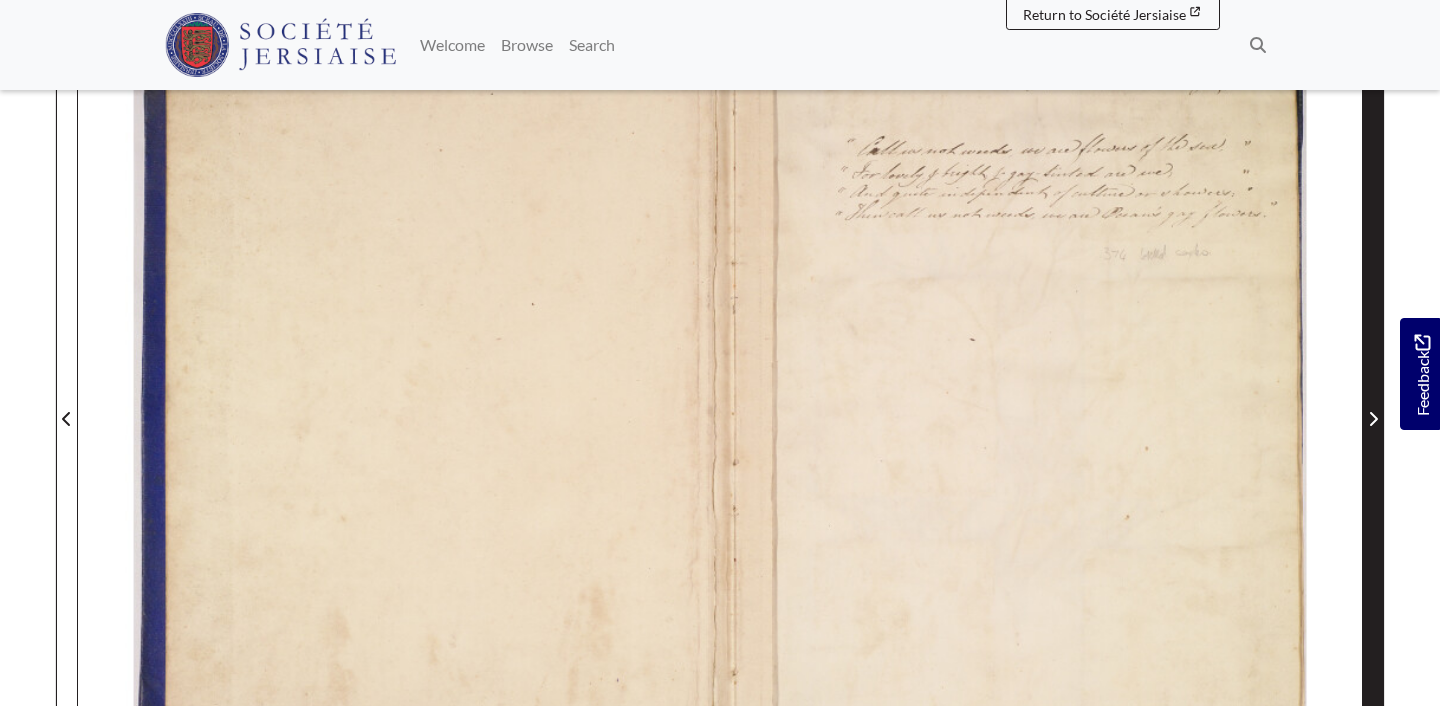 click at bounding box center [1373, 419] 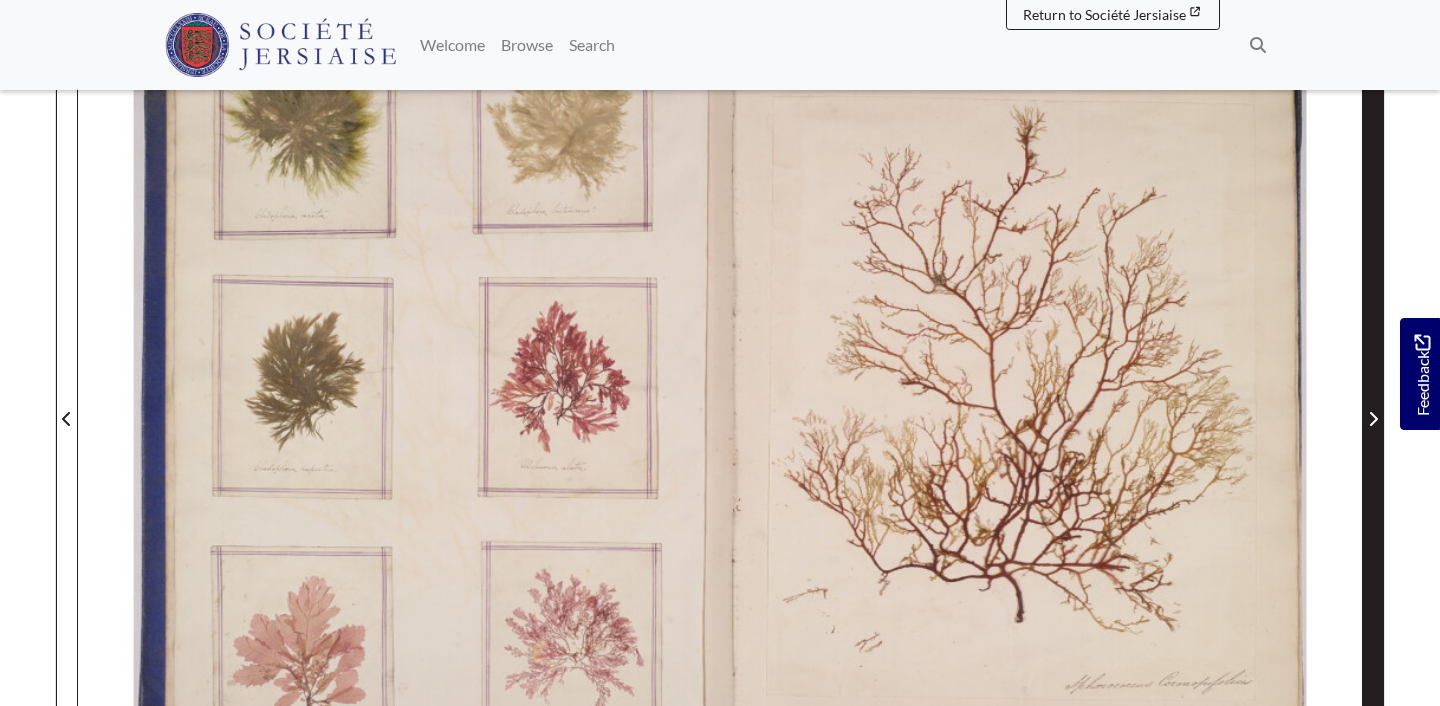 click at bounding box center [1373, 419] 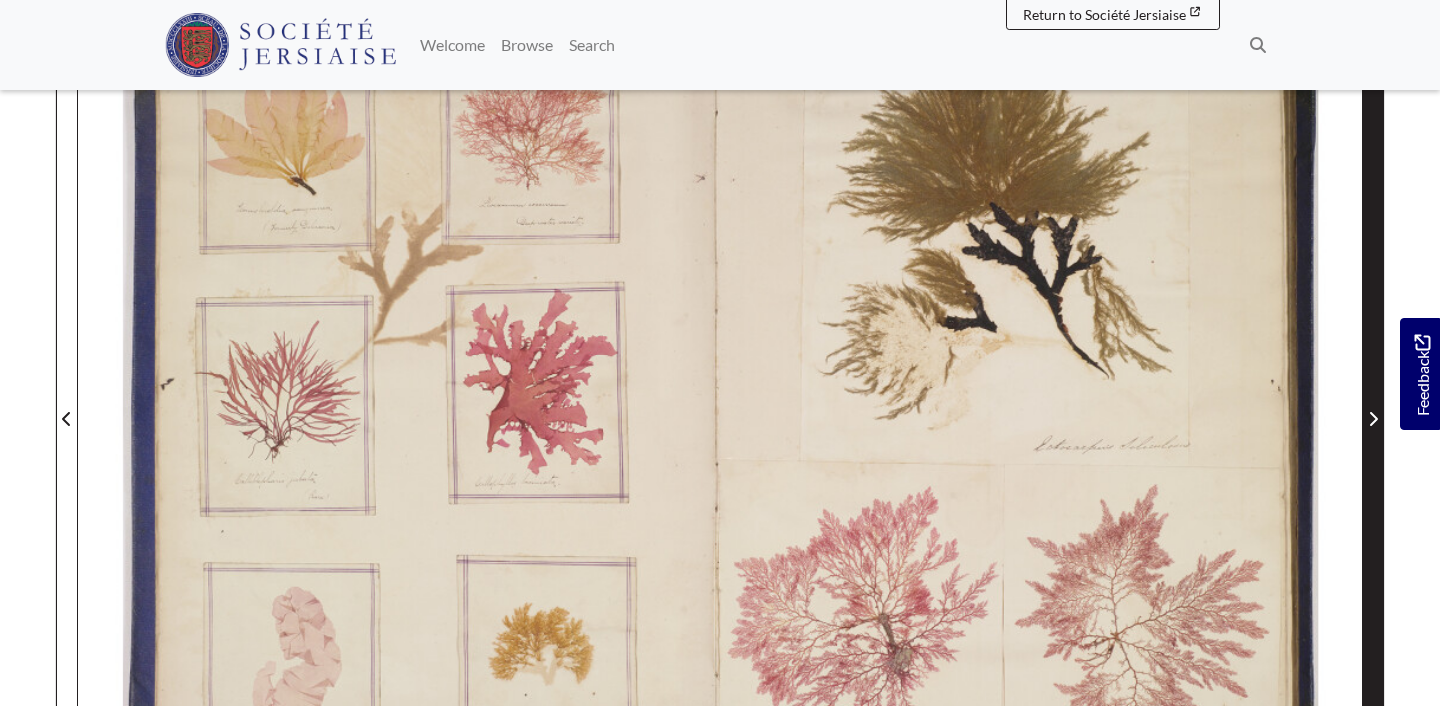 click at bounding box center [1373, 419] 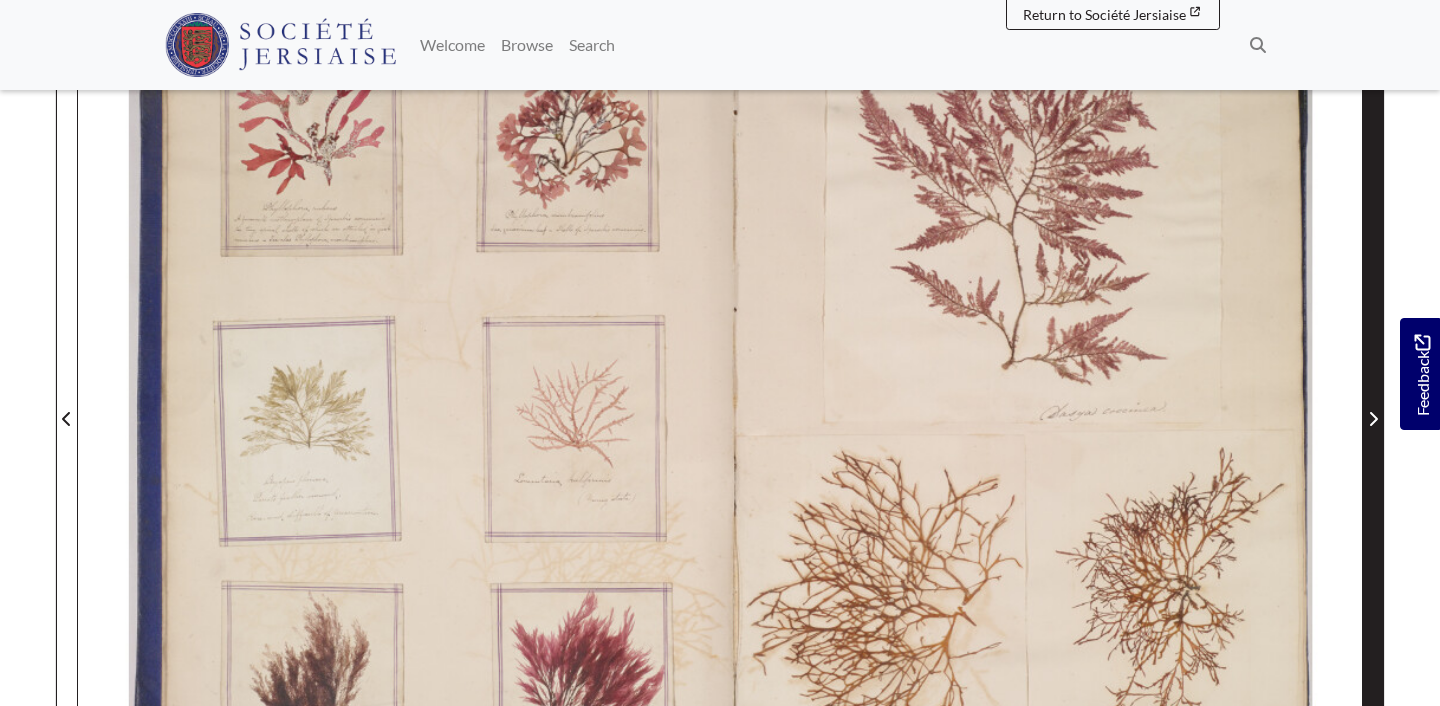 click at bounding box center [1373, 419] 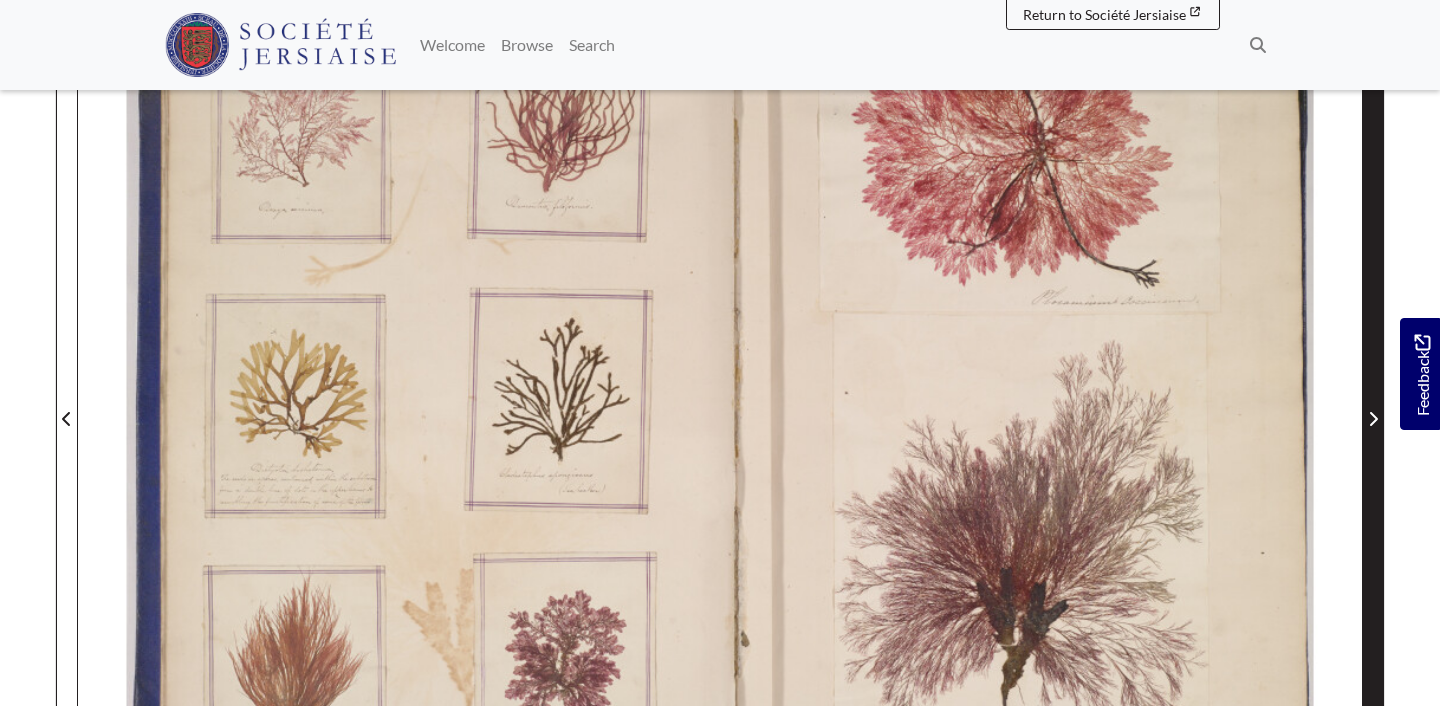 click at bounding box center (1373, 419) 